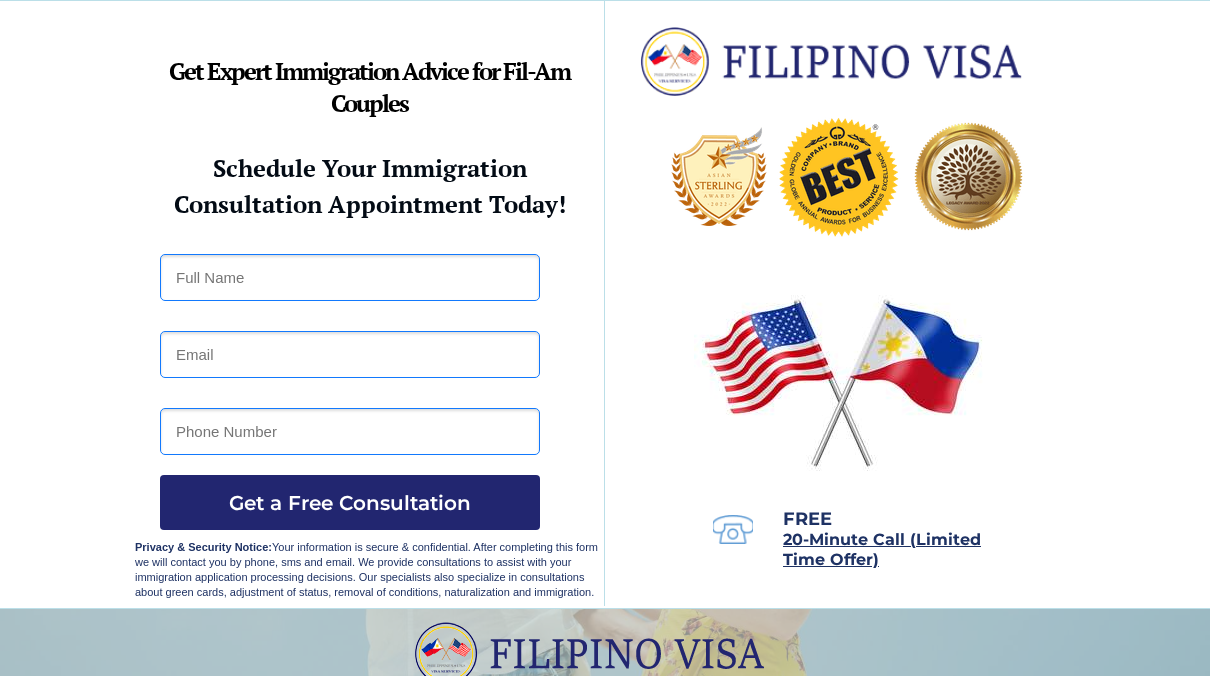 scroll, scrollTop: 0, scrollLeft: 0, axis: both 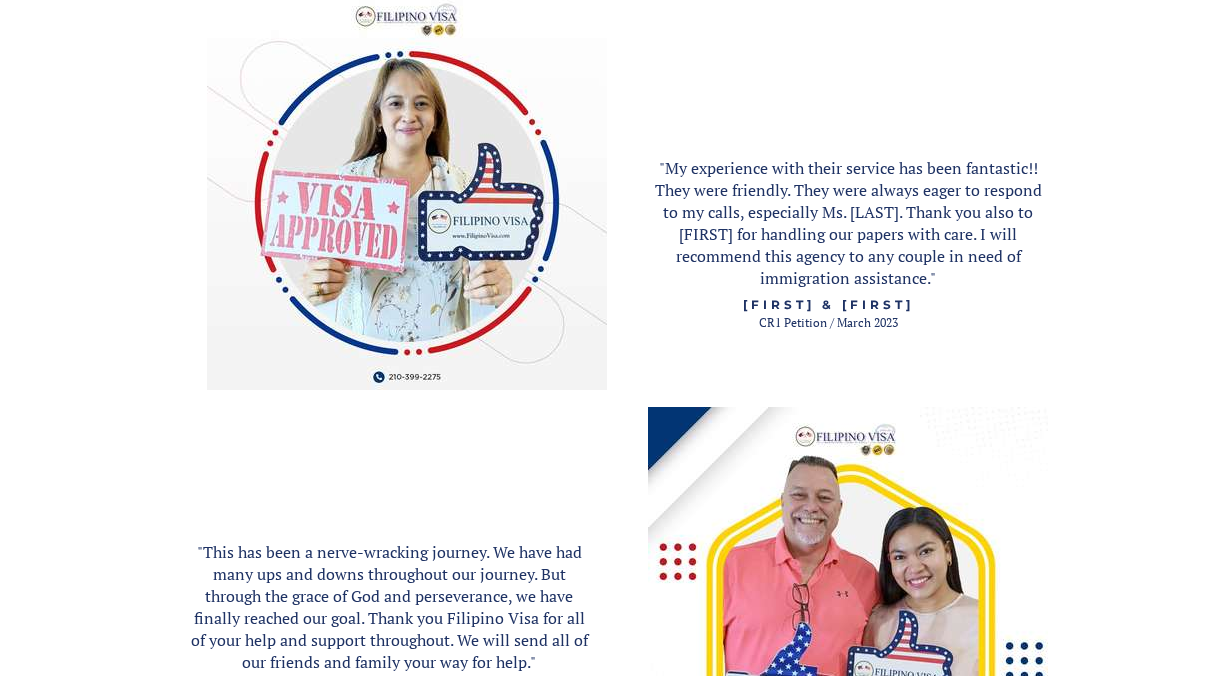 click at bounding box center (605, 901) 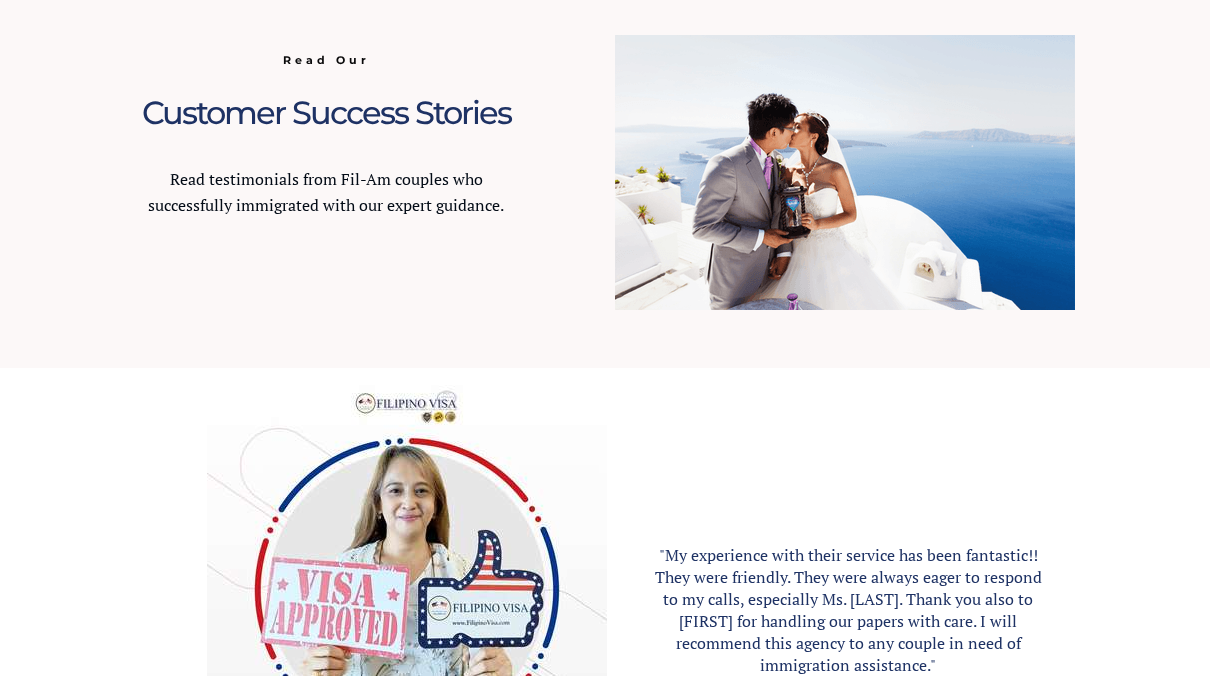 scroll, scrollTop: 1866, scrollLeft: 0, axis: vertical 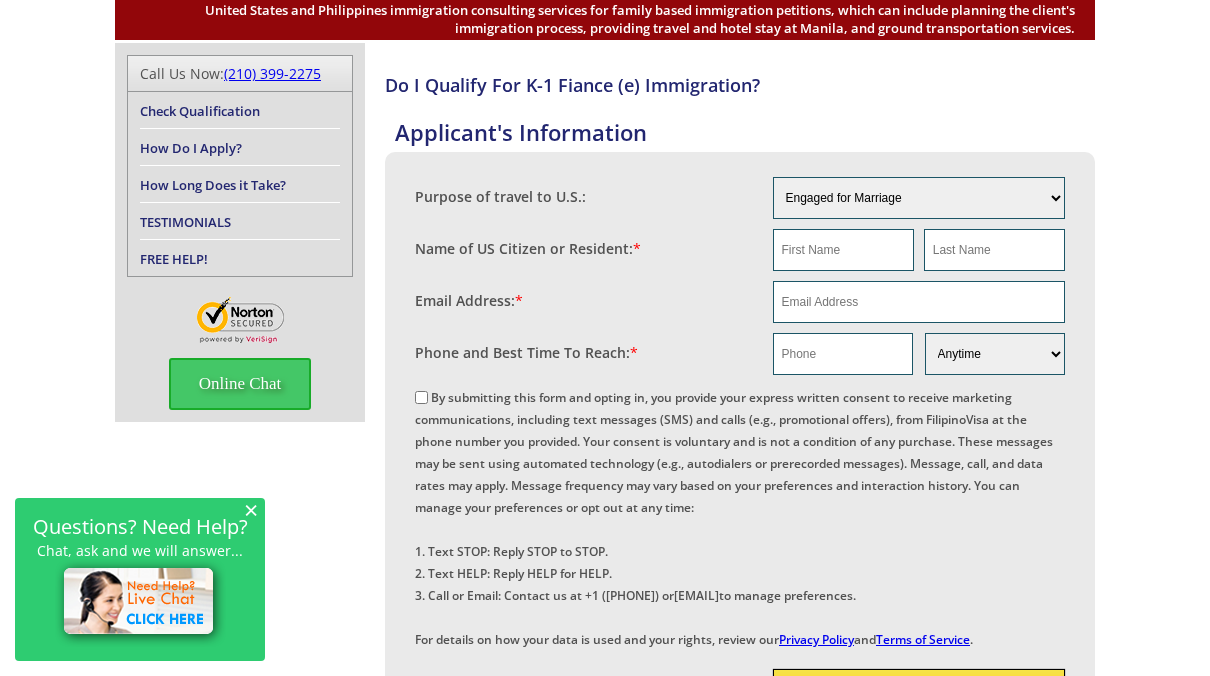 click on "TESTIMONIALS" at bounding box center (240, 221) 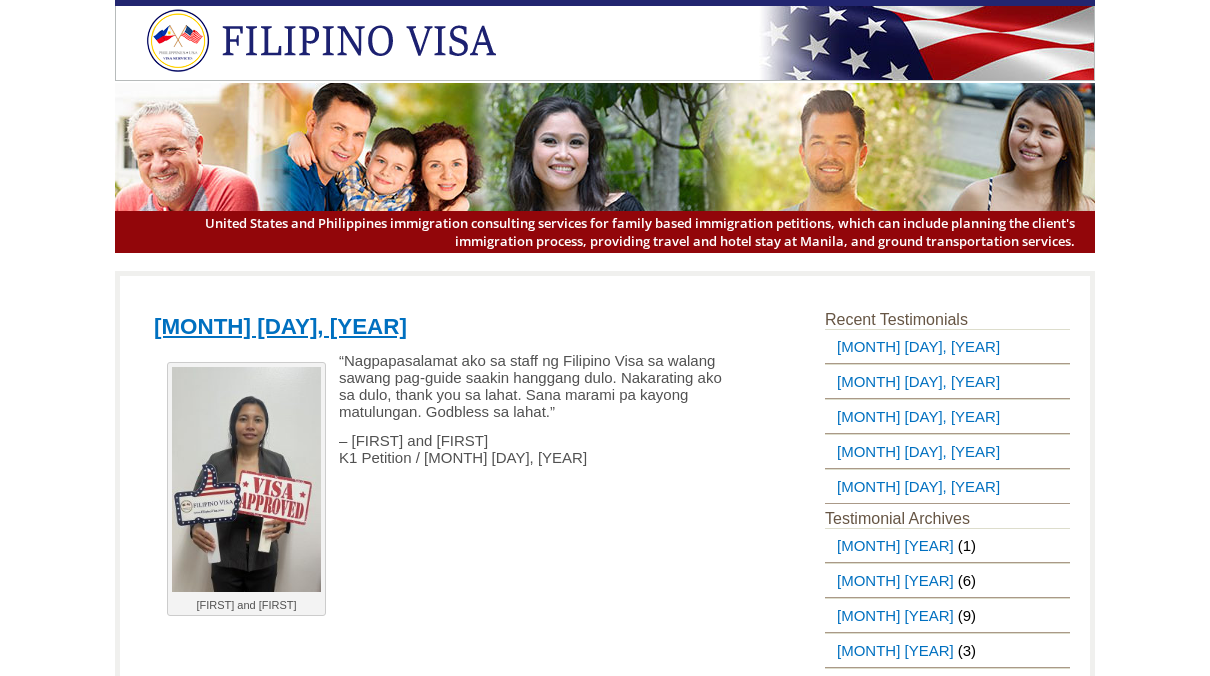 scroll, scrollTop: 0, scrollLeft: 0, axis: both 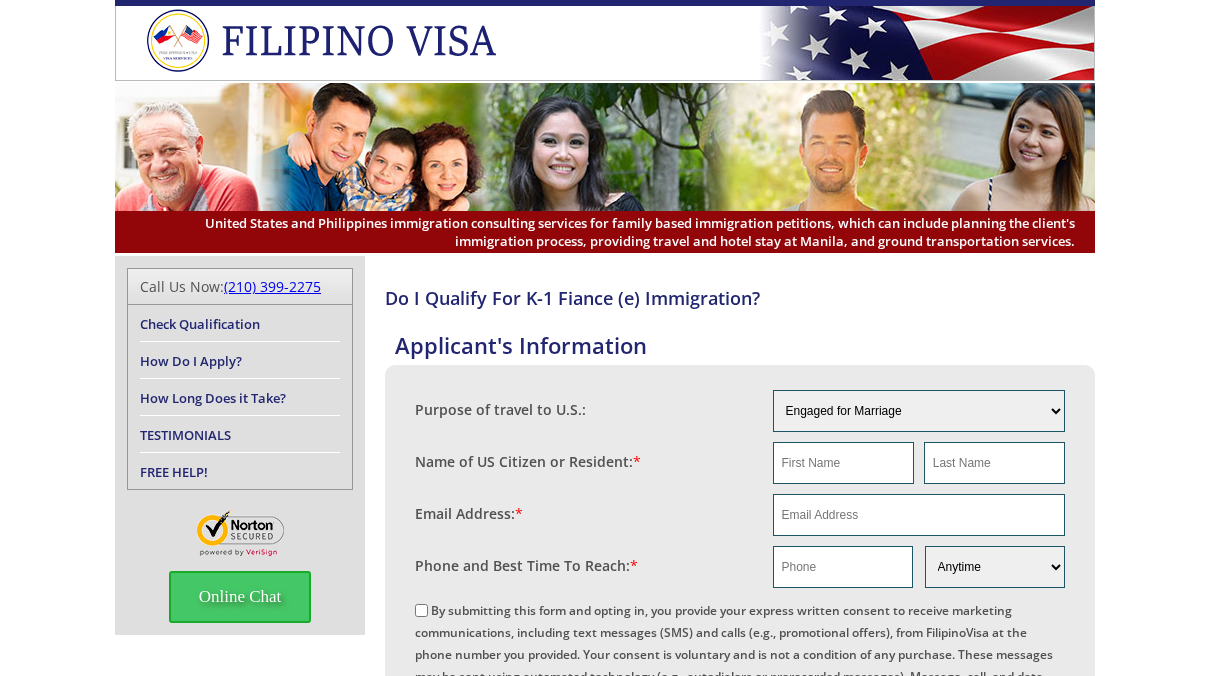 drag, startPoint x: 75, startPoint y: 8, endPoint x: 61, endPoint y: 352, distance: 344.28476 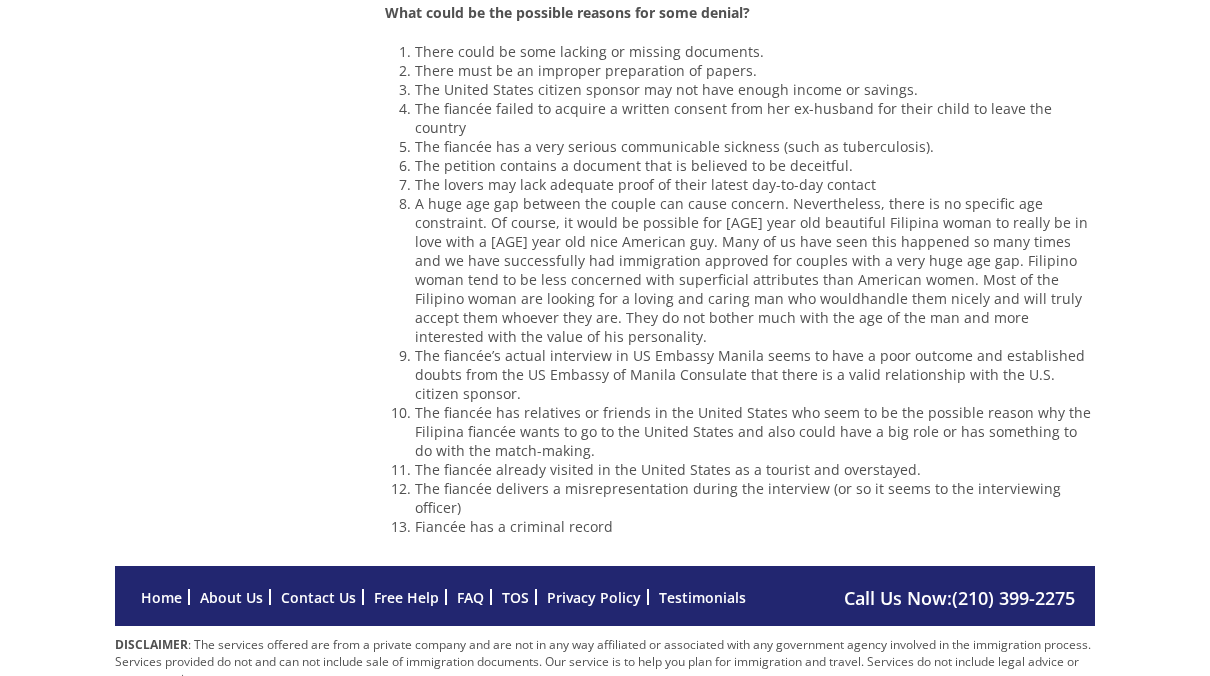 scroll, scrollTop: 1697, scrollLeft: 0, axis: vertical 